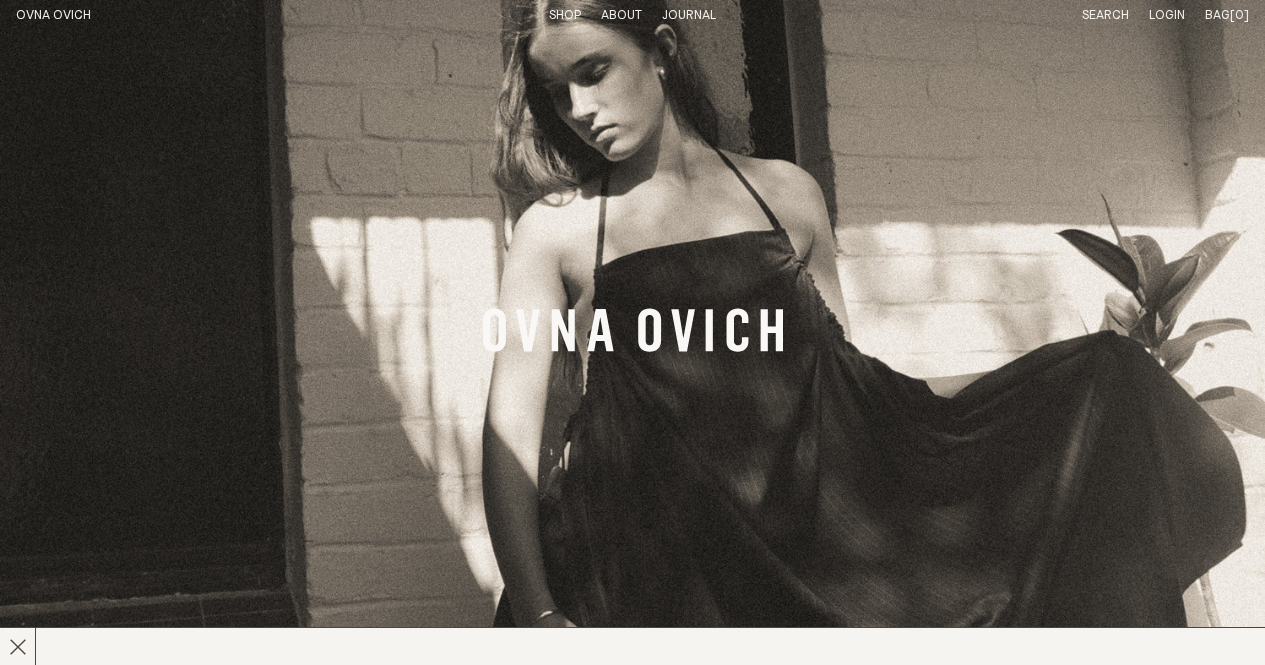 scroll, scrollTop: 0, scrollLeft: 0, axis: both 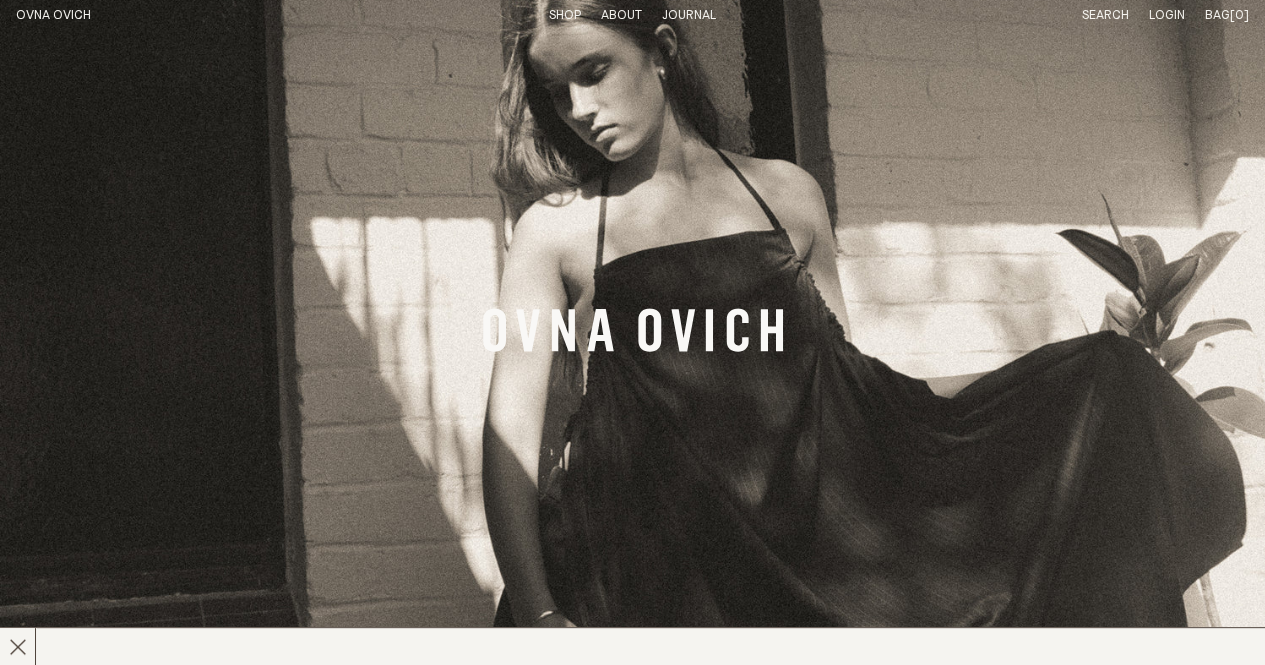 click on "Shop" at bounding box center [565, 15] 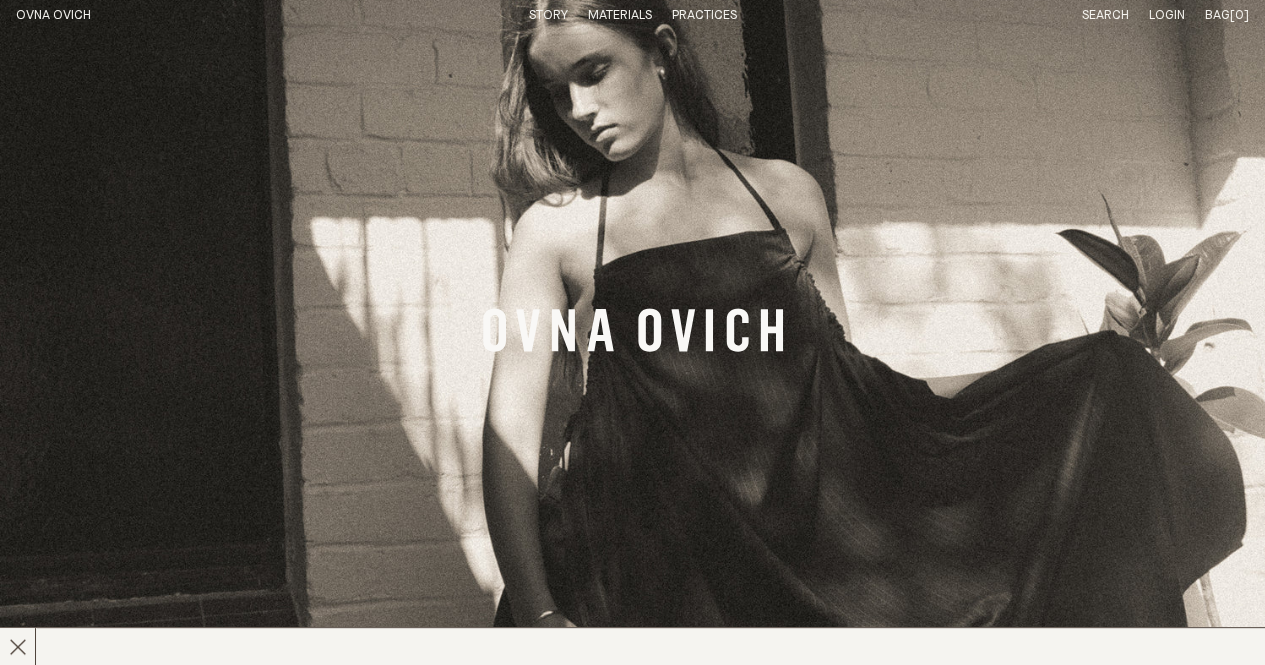 click on "Story" at bounding box center (548, 15) 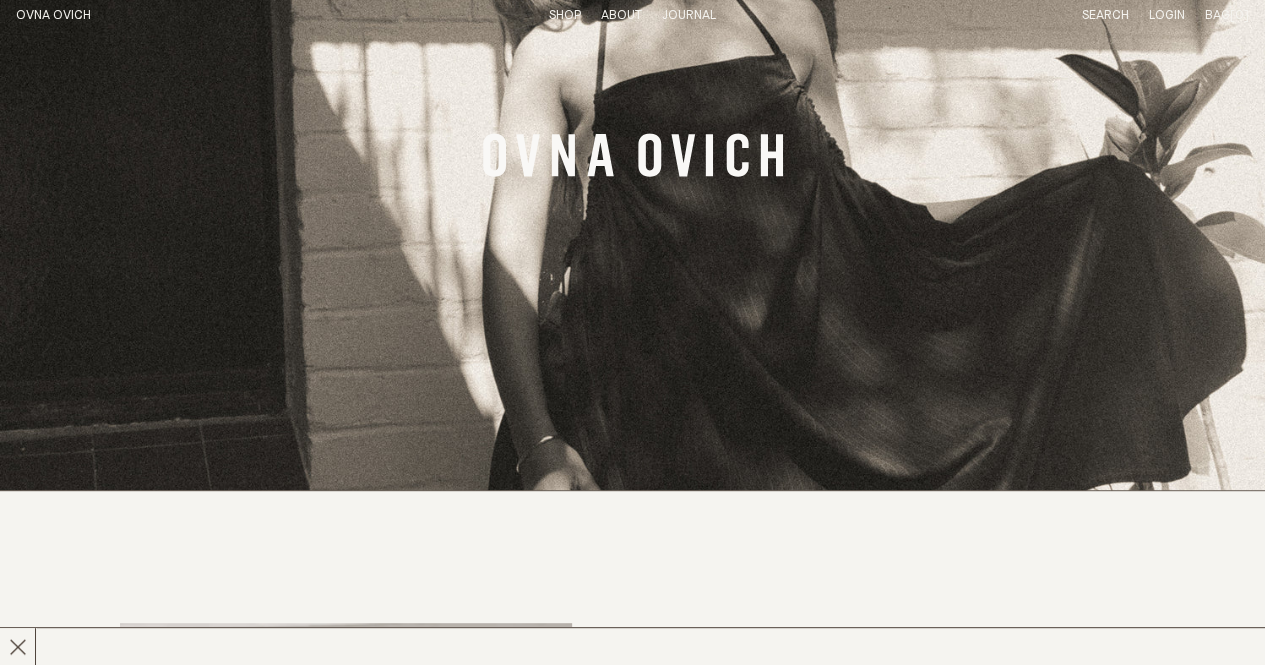scroll, scrollTop: 0, scrollLeft: 0, axis: both 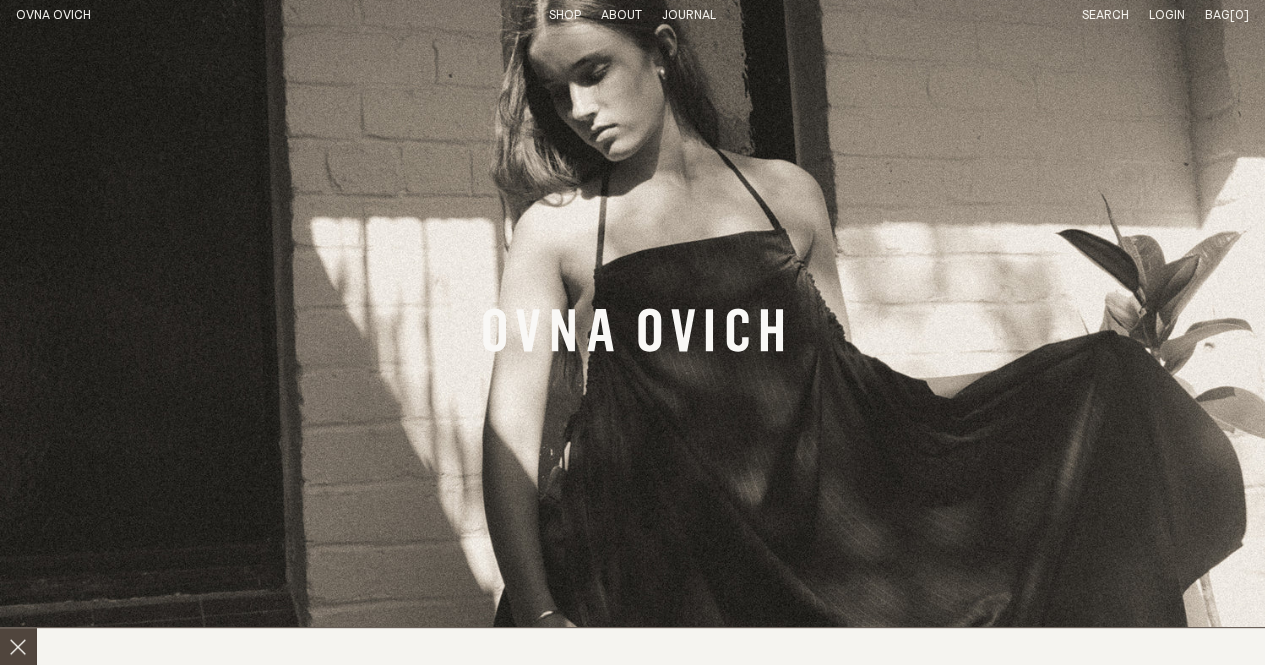 click at bounding box center [18, 646] 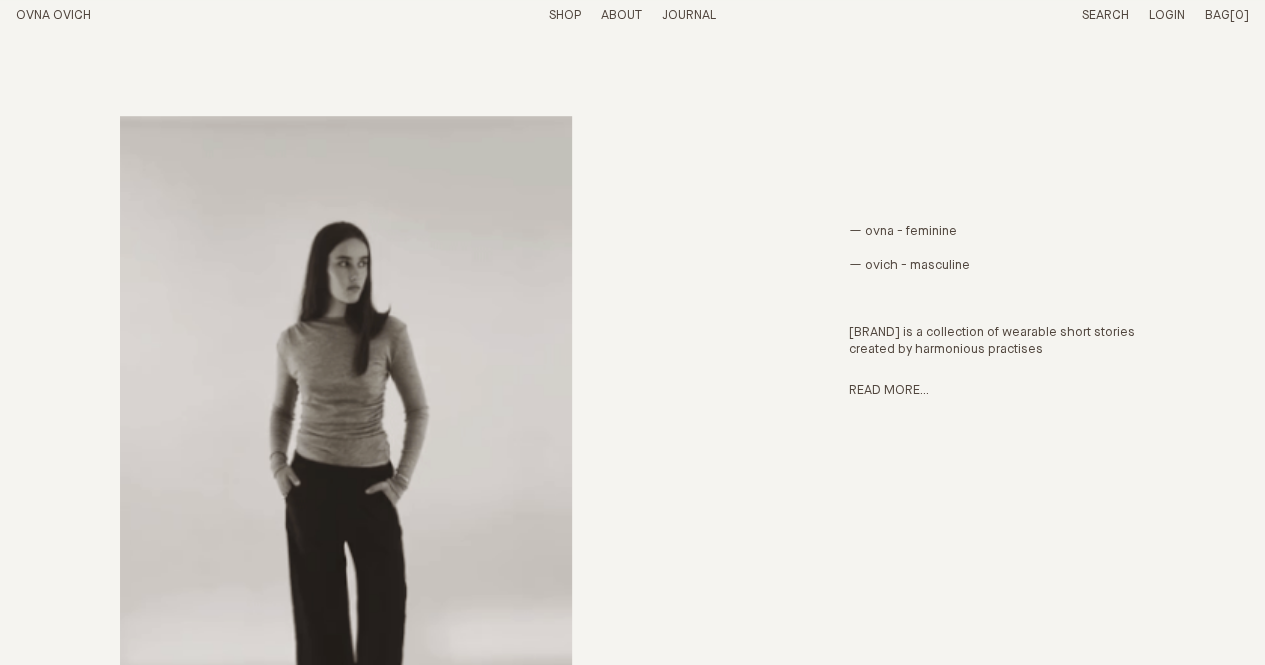 scroll, scrollTop: 711, scrollLeft: 0, axis: vertical 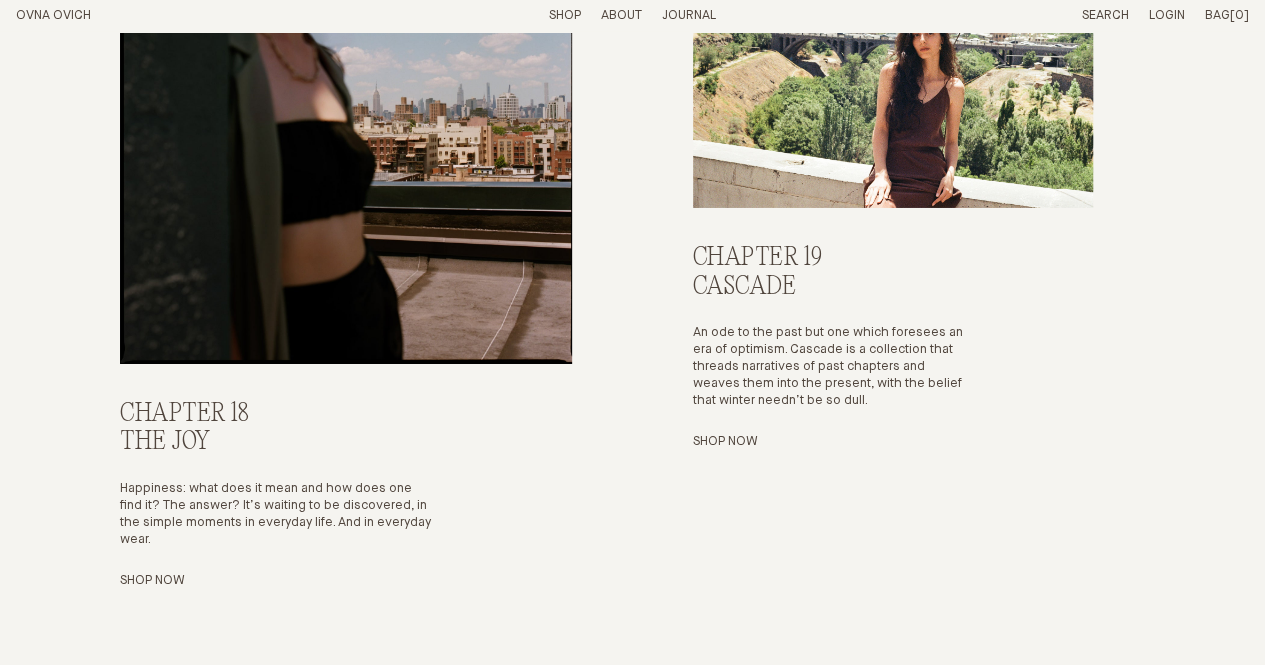 click on "Chapter 18
The Joy
Happiness: what does it mean and how does one find it? The answer? It’s waiting to be discovered, in the simple moments in everyday life. And in everyday wear.
Shop Now
Chapter 19
Cascade" at bounding box center [632, 197] 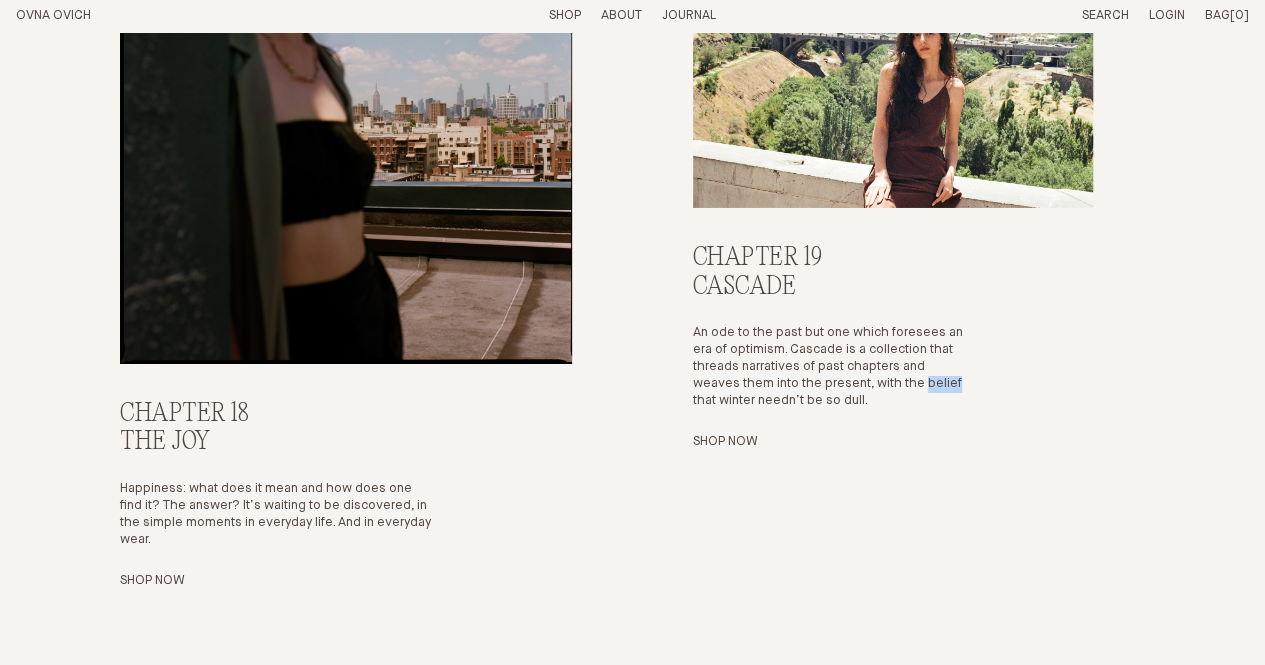 click on "Chapter 18
The Joy
Happiness: what does it mean and how does one find it? The answer? It’s waiting to be discovered, in the simple moments in everyday life. And in everyday wear.
Shop Now
Chapter 19
Cascade" at bounding box center [632, 197] 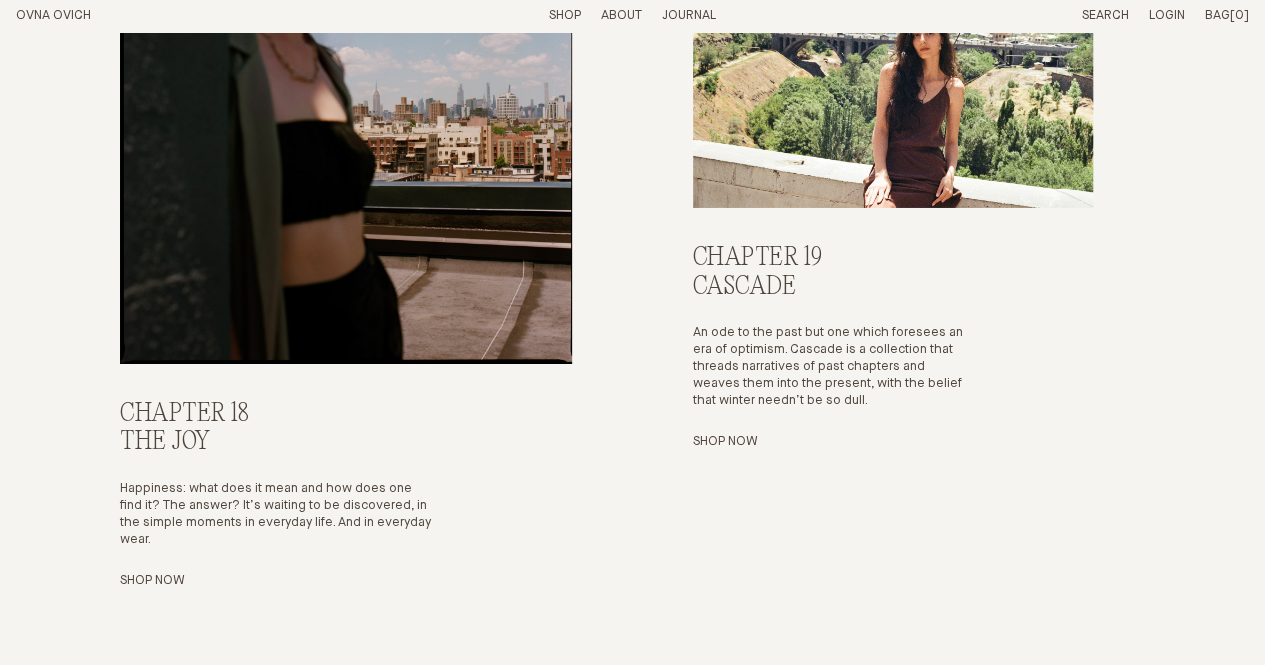 click on "Chapter 18
The Joy
Happiness: what does it mean and how does one find it? The answer? It’s waiting to be discovered, in the simple moments in everyday life. And in everyday wear.
Shop Now
Chapter 19
Cascade" at bounding box center [632, 197] 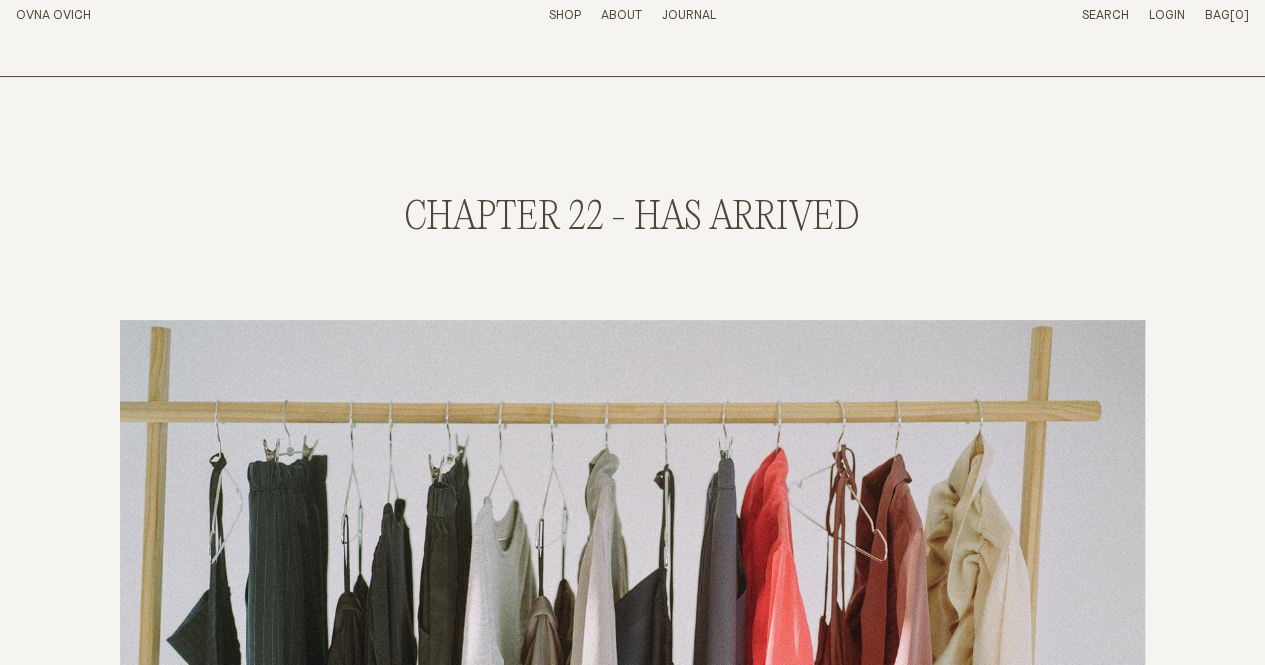 scroll, scrollTop: 4038, scrollLeft: 0, axis: vertical 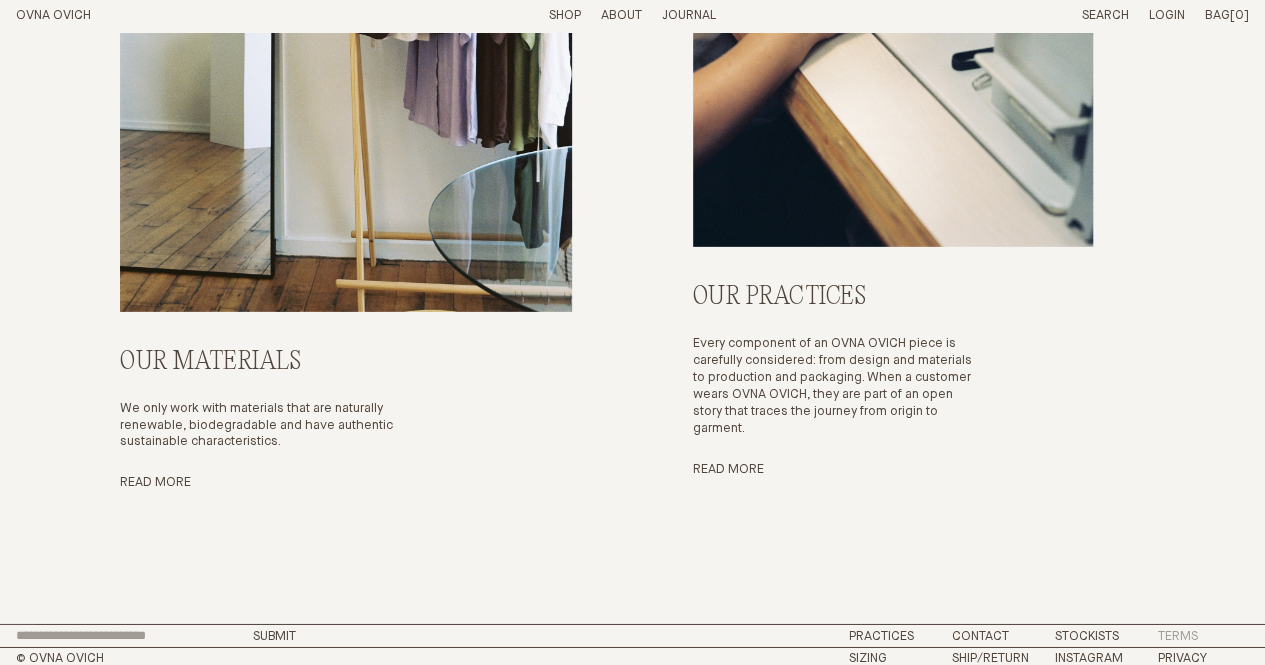 click on "Terms" at bounding box center [1178, 636] 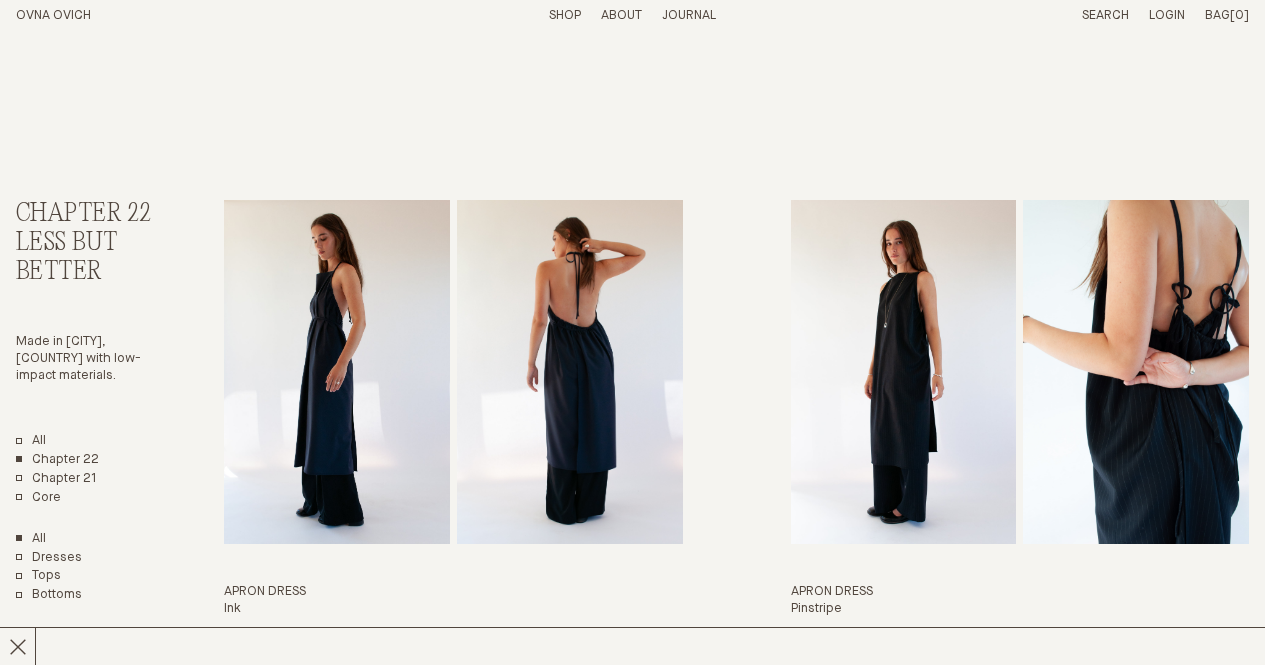 scroll, scrollTop: 0, scrollLeft: 0, axis: both 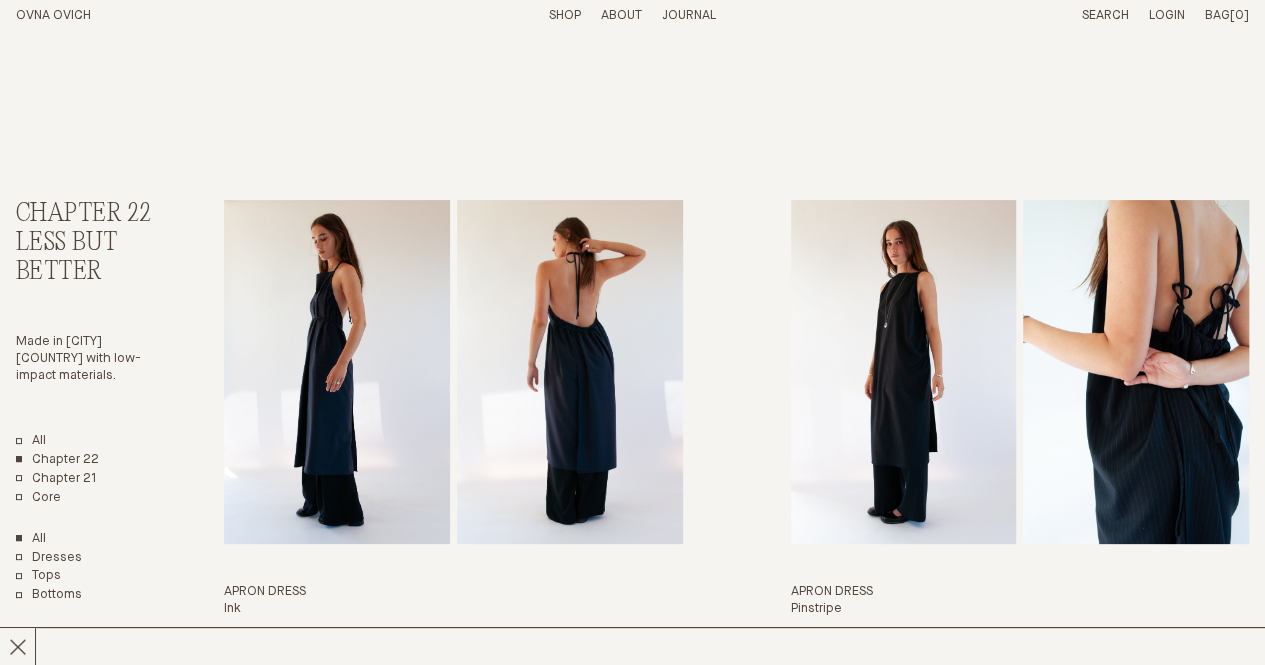 click at bounding box center [570, 372] 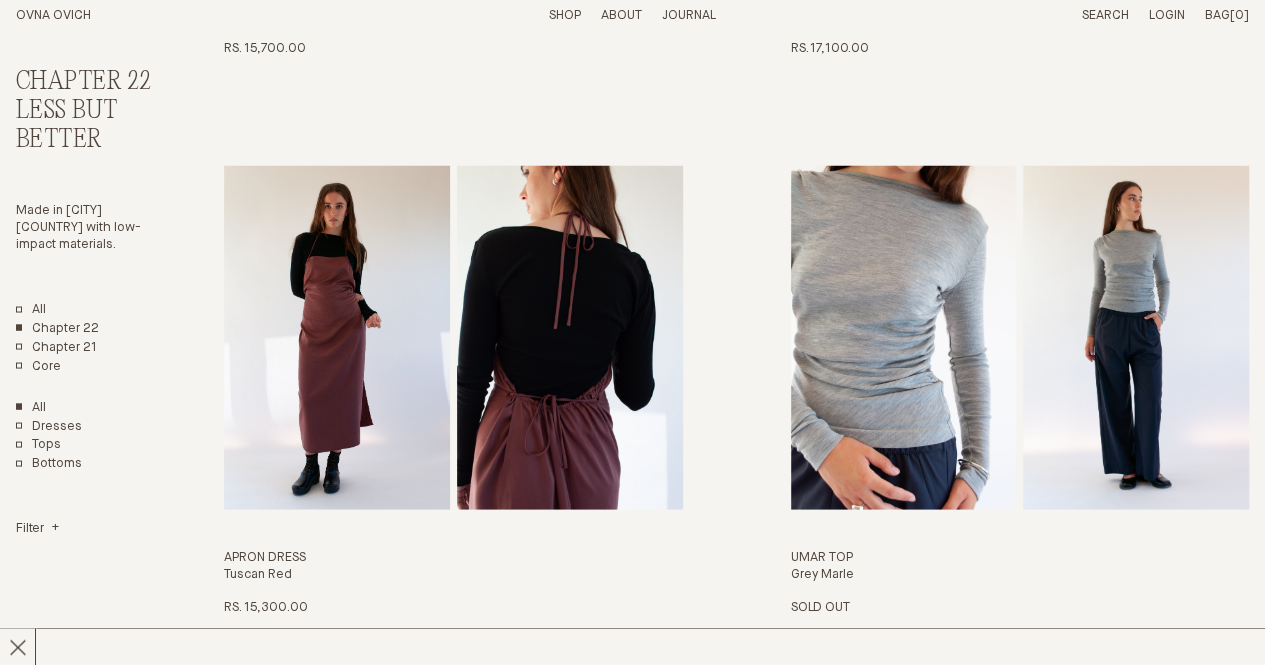 scroll, scrollTop: 2100, scrollLeft: 0, axis: vertical 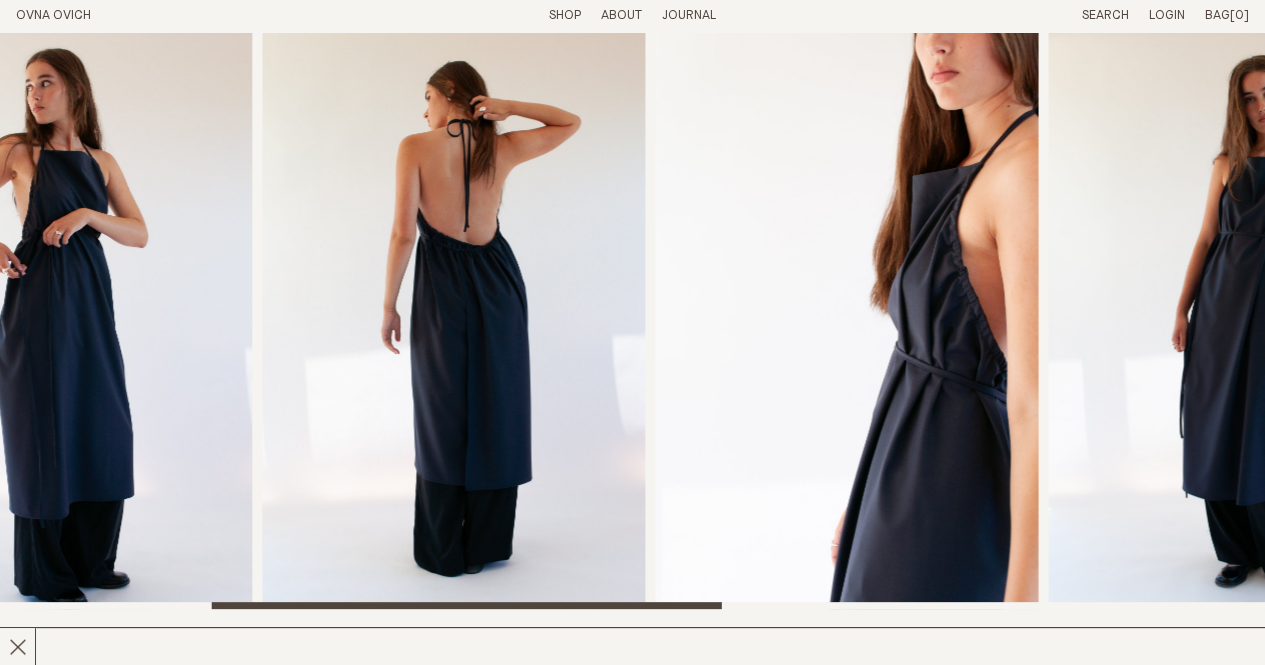 click at bounding box center (60, 320) 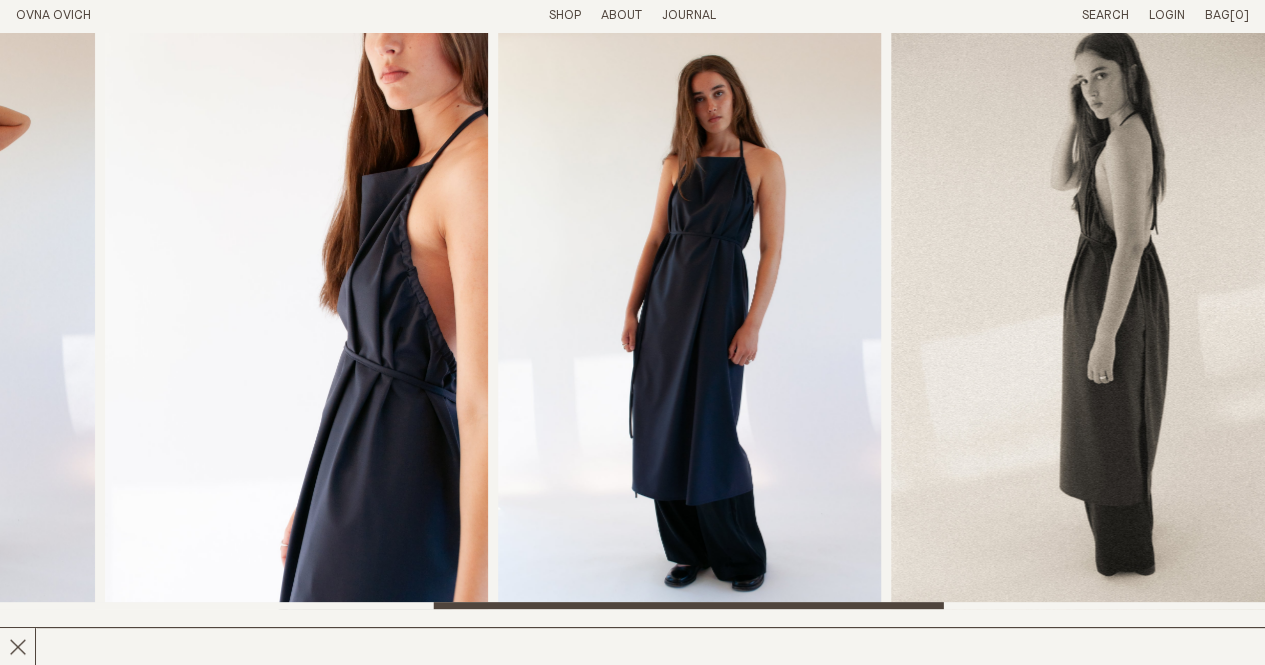 click at bounding box center [296, 320] 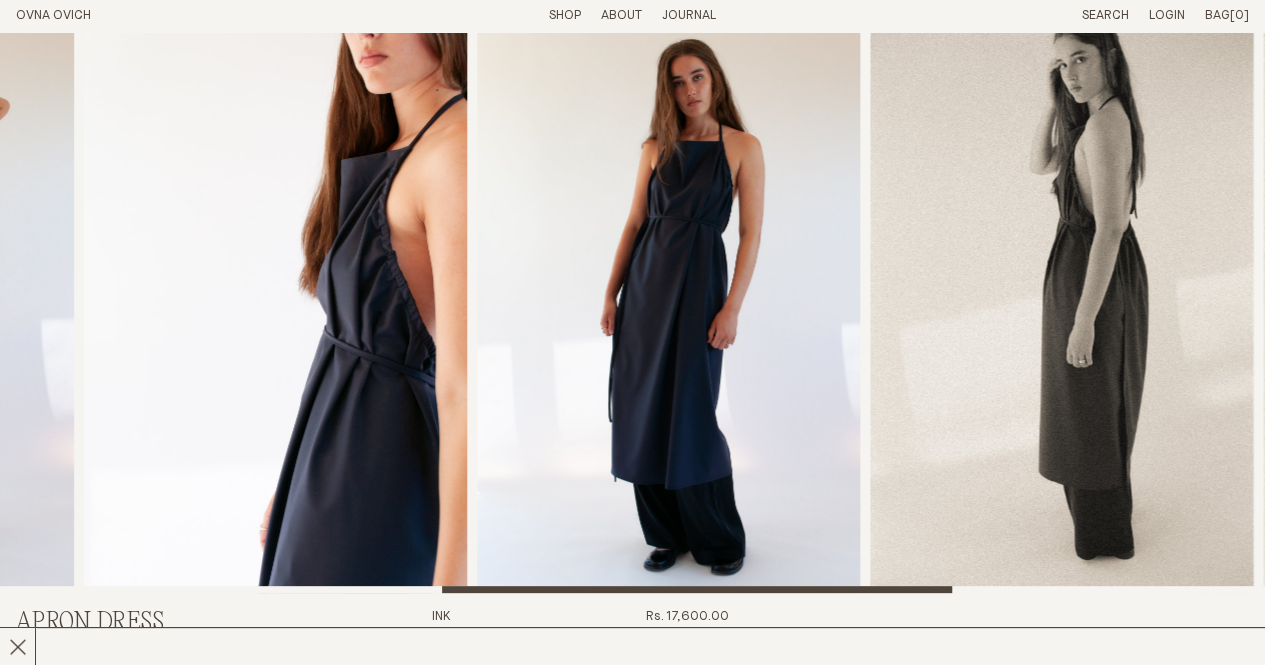 scroll, scrollTop: 0, scrollLeft: 0, axis: both 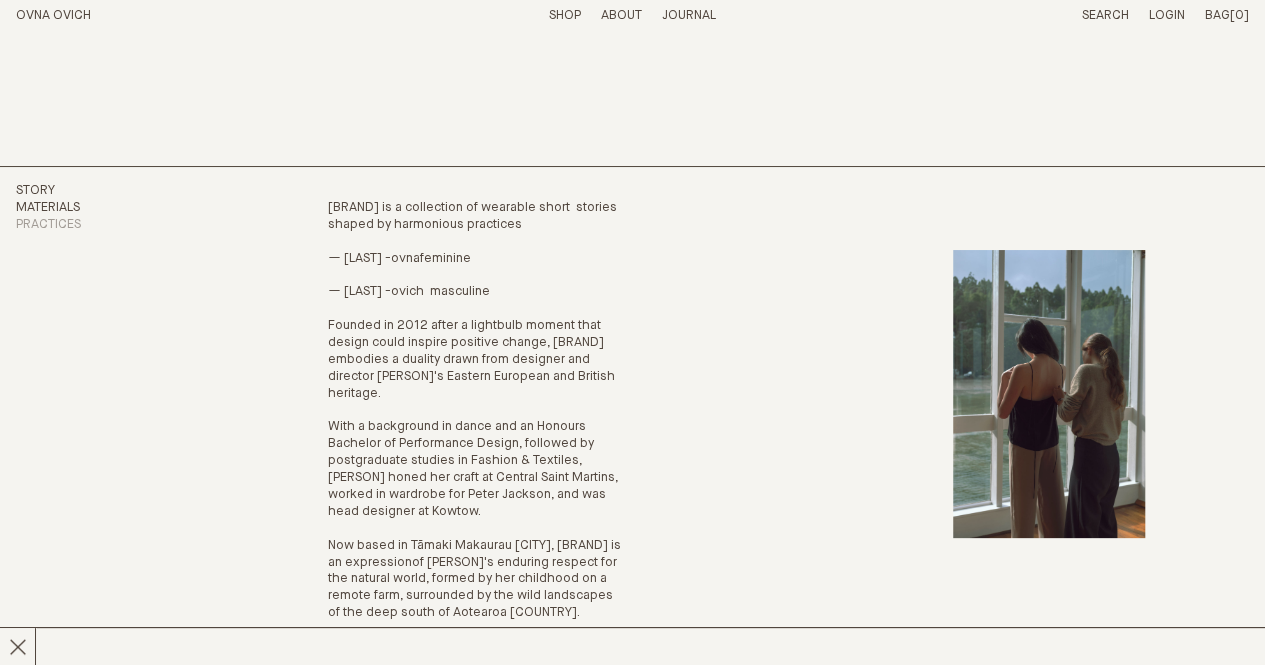 click on "Materials" at bounding box center (48, 207) 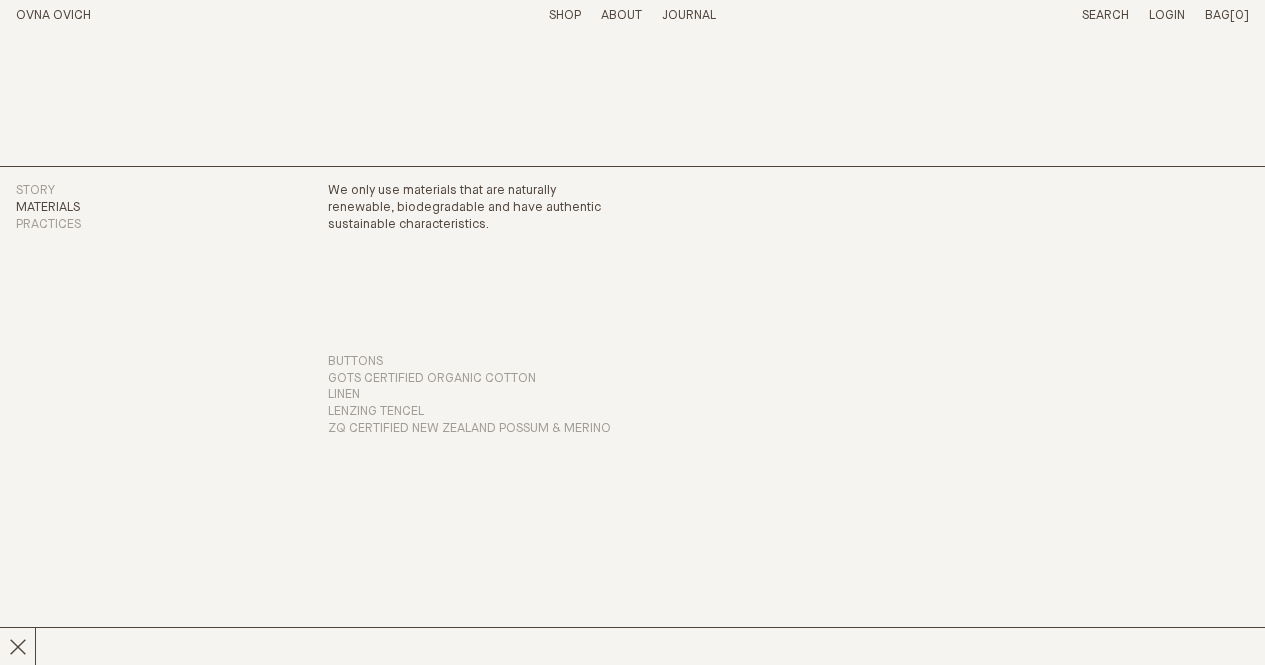 scroll, scrollTop: 0, scrollLeft: 0, axis: both 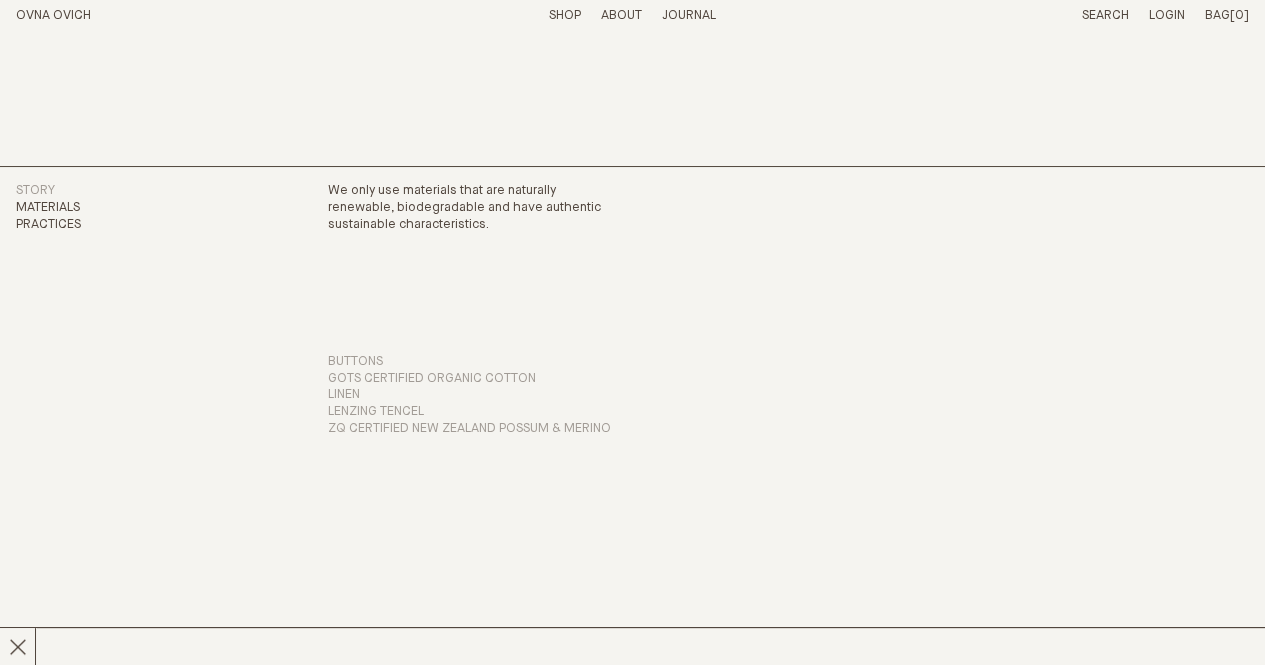 click on "Practices" at bounding box center [48, 224] 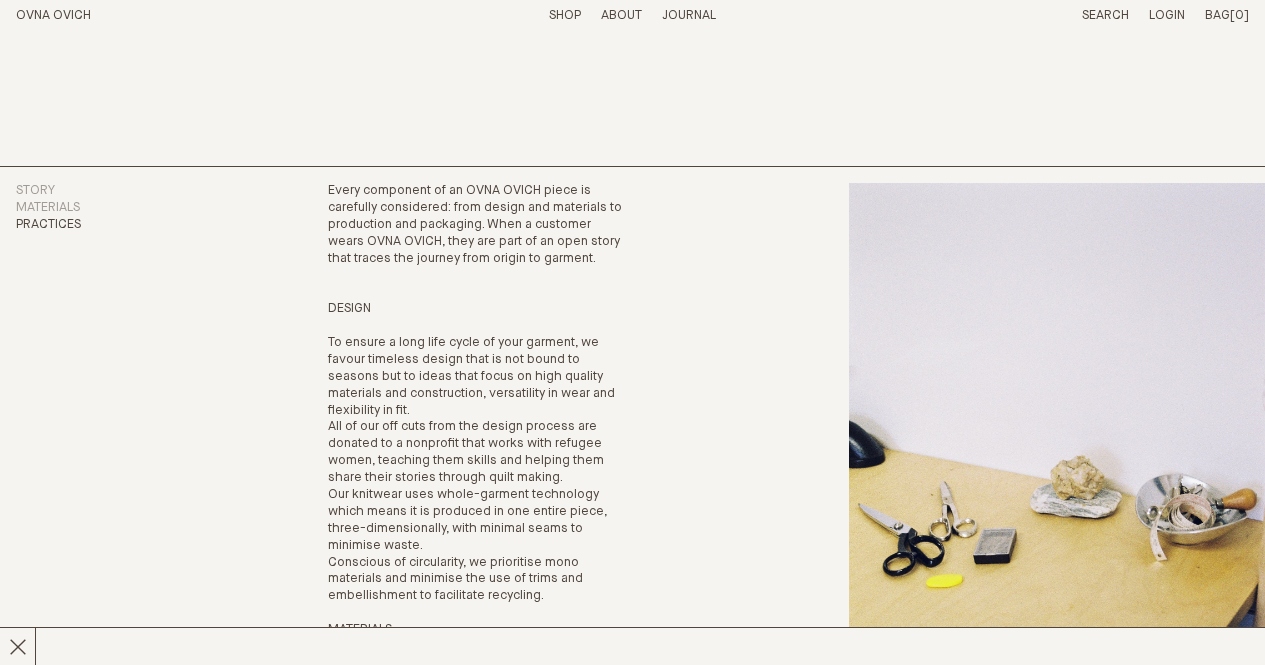 scroll, scrollTop: 0, scrollLeft: 0, axis: both 